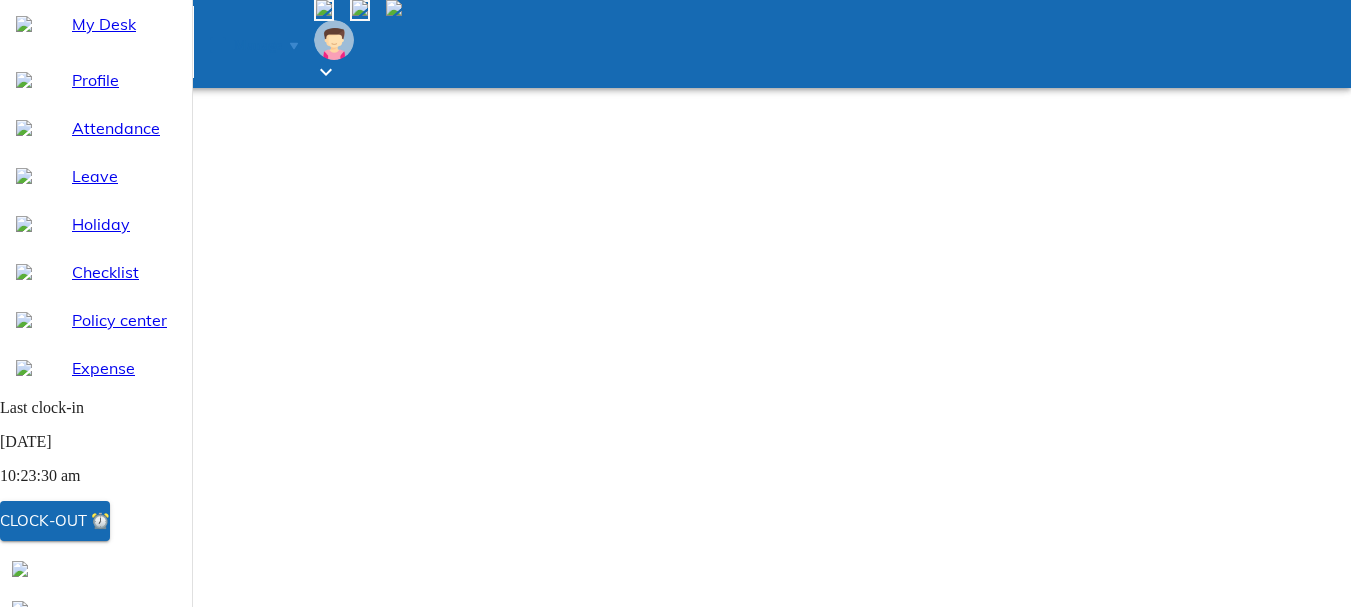 scroll, scrollTop: 300, scrollLeft: 0, axis: vertical 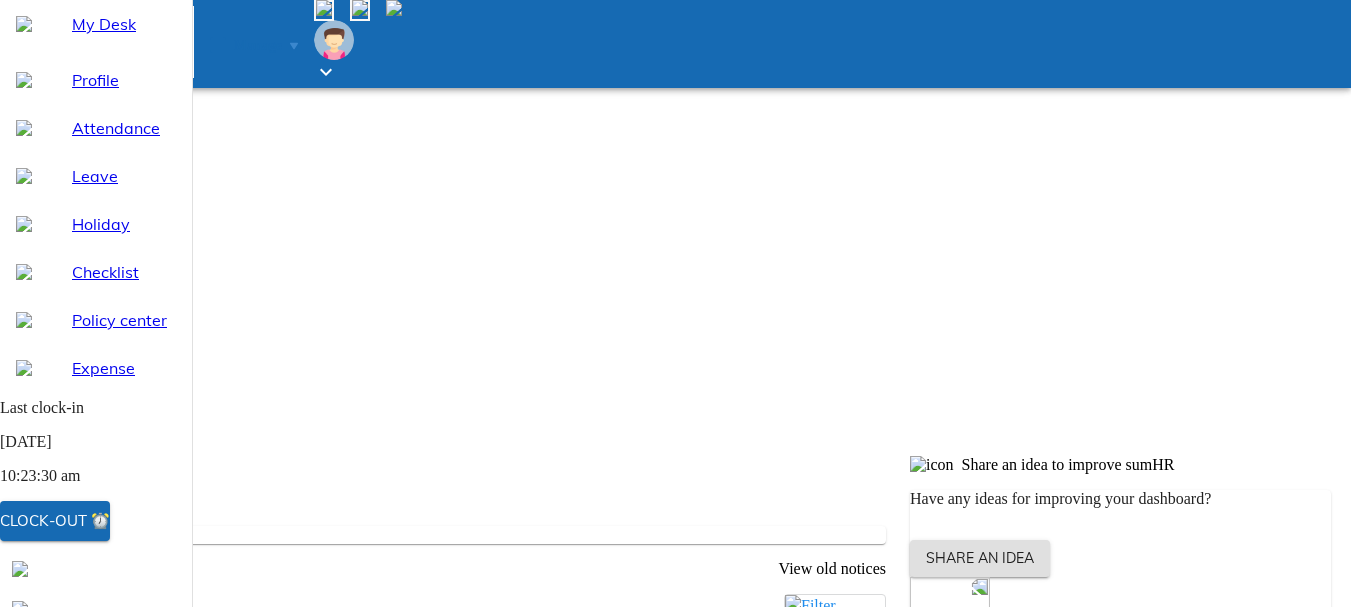 click on "Attendance" at bounding box center (124, 128) 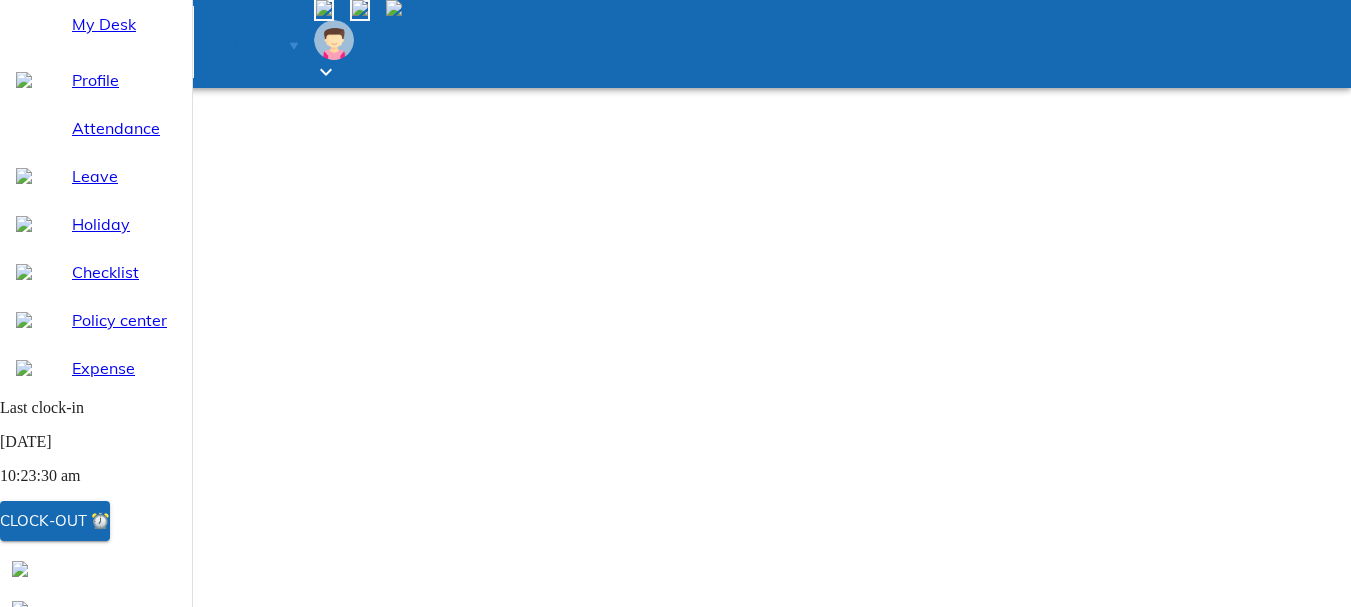 scroll, scrollTop: 0, scrollLeft: 0, axis: both 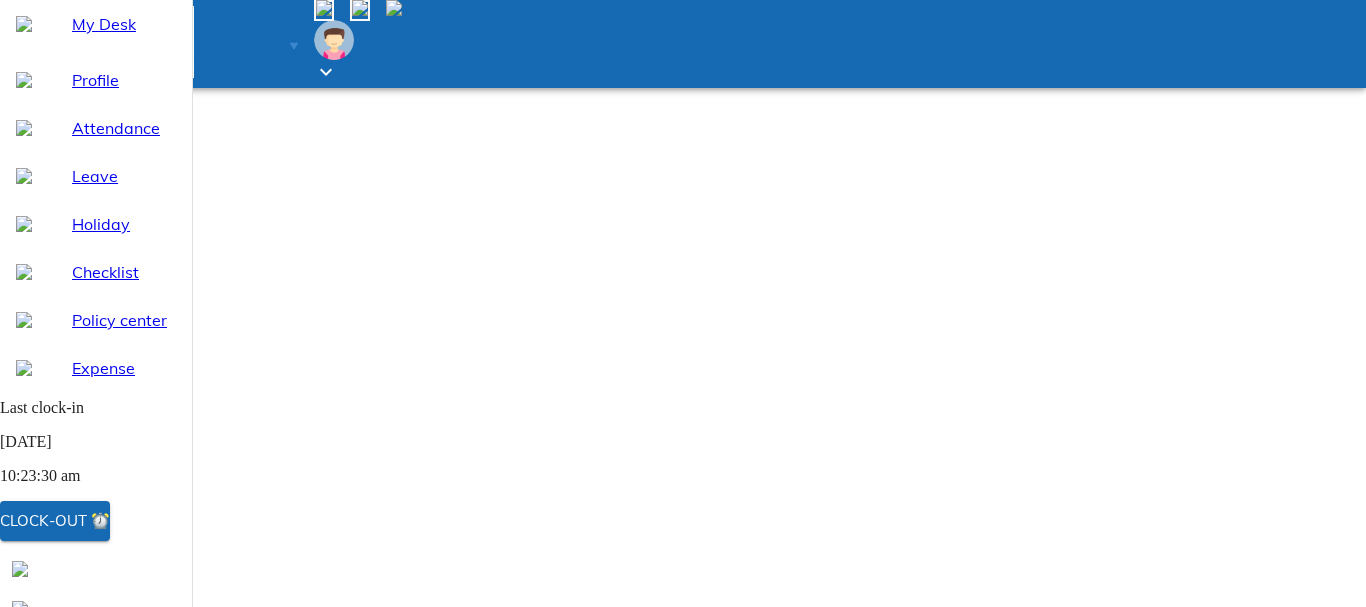 select on "7" 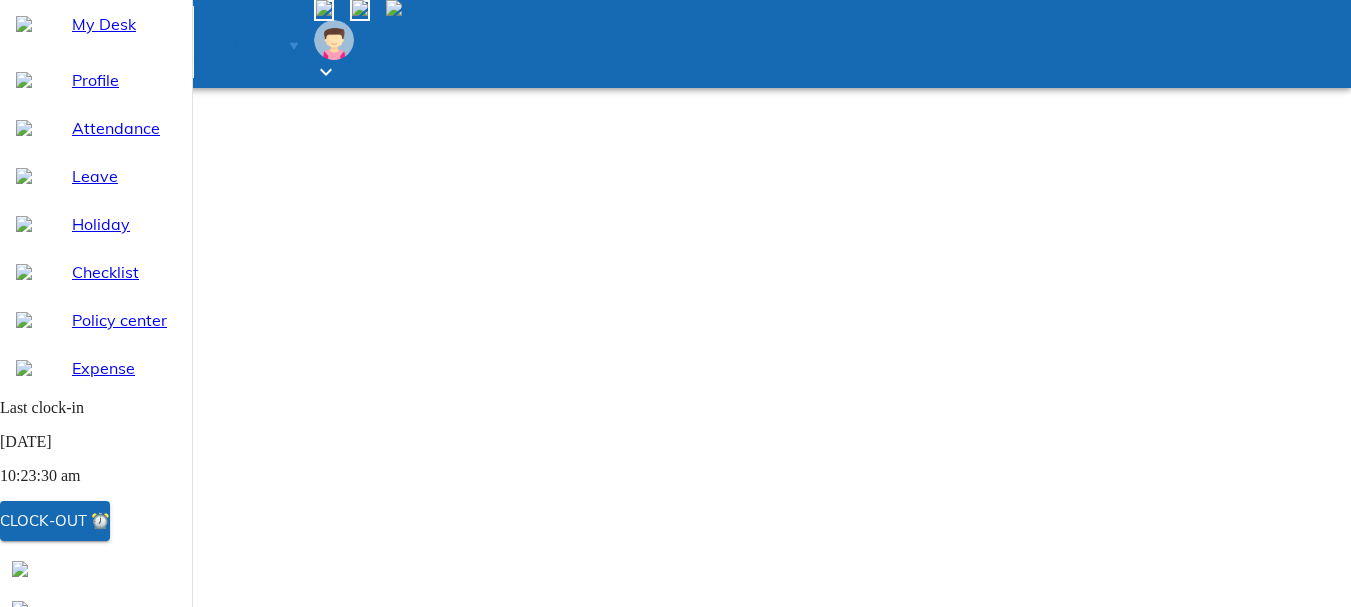 select on "6" 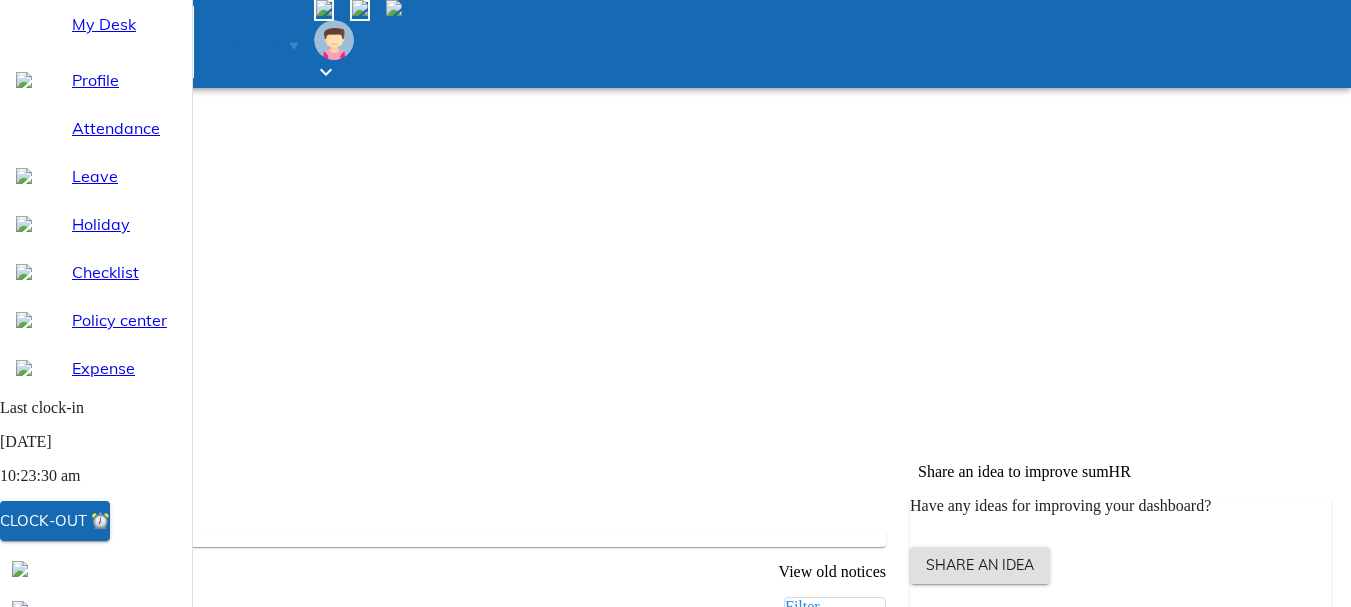scroll, scrollTop: 300, scrollLeft: 0, axis: vertical 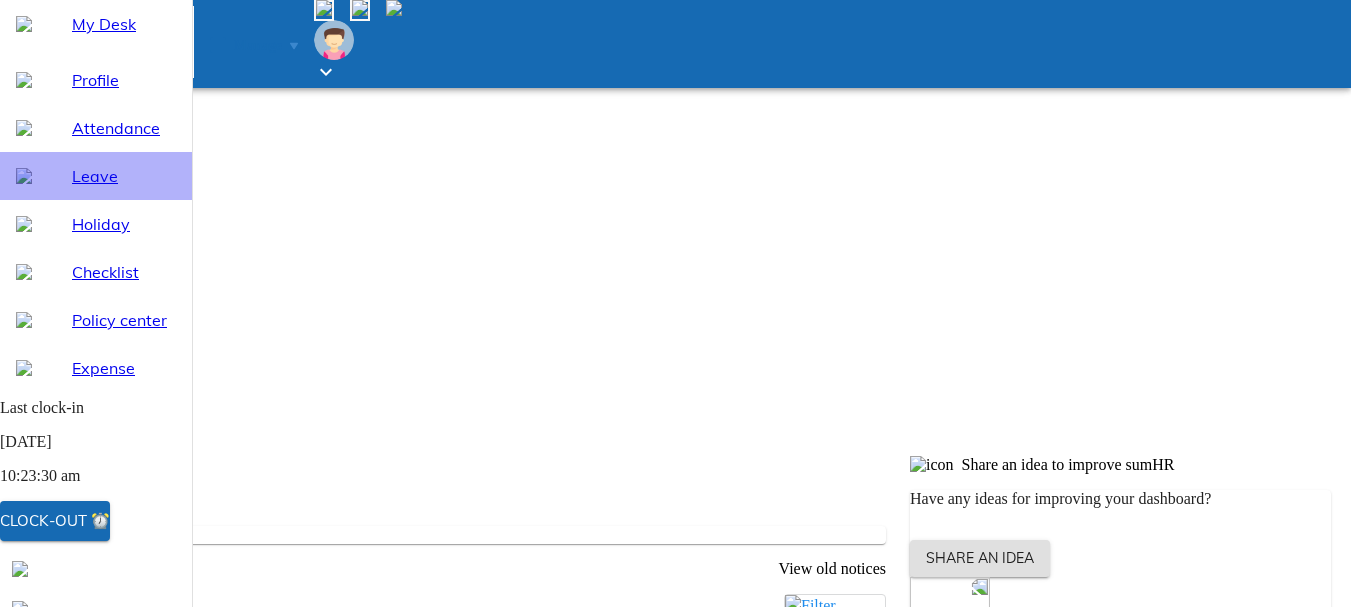click on "Leave" at bounding box center [124, 176] 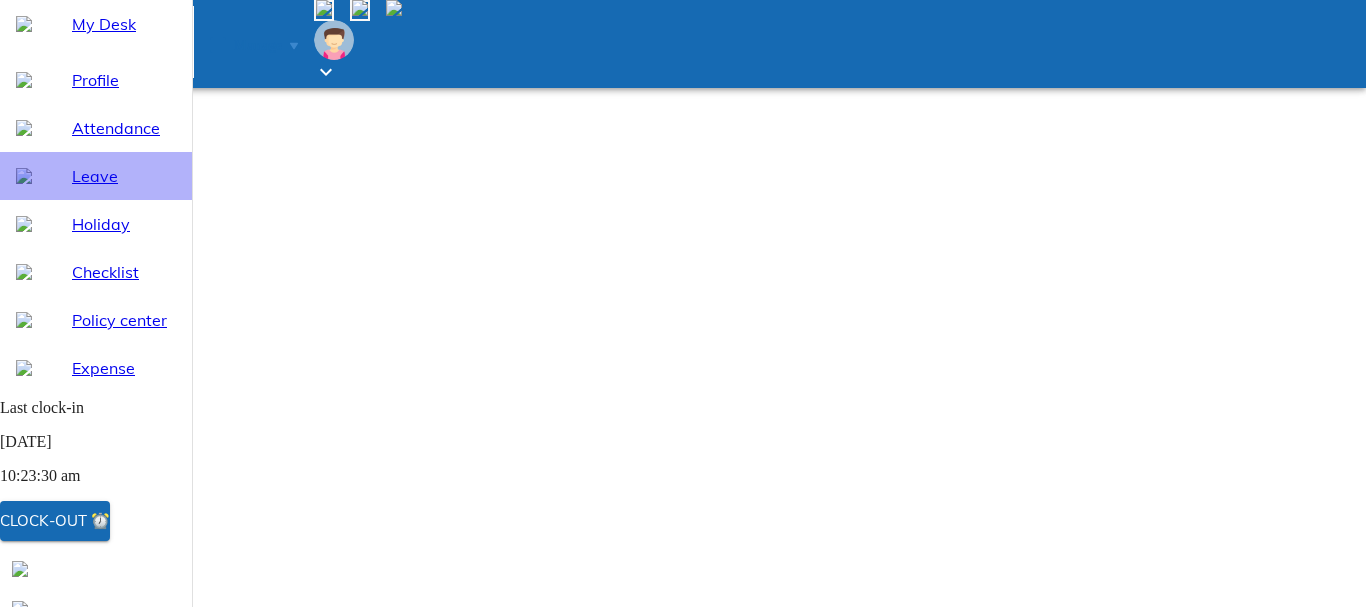 select on "7" 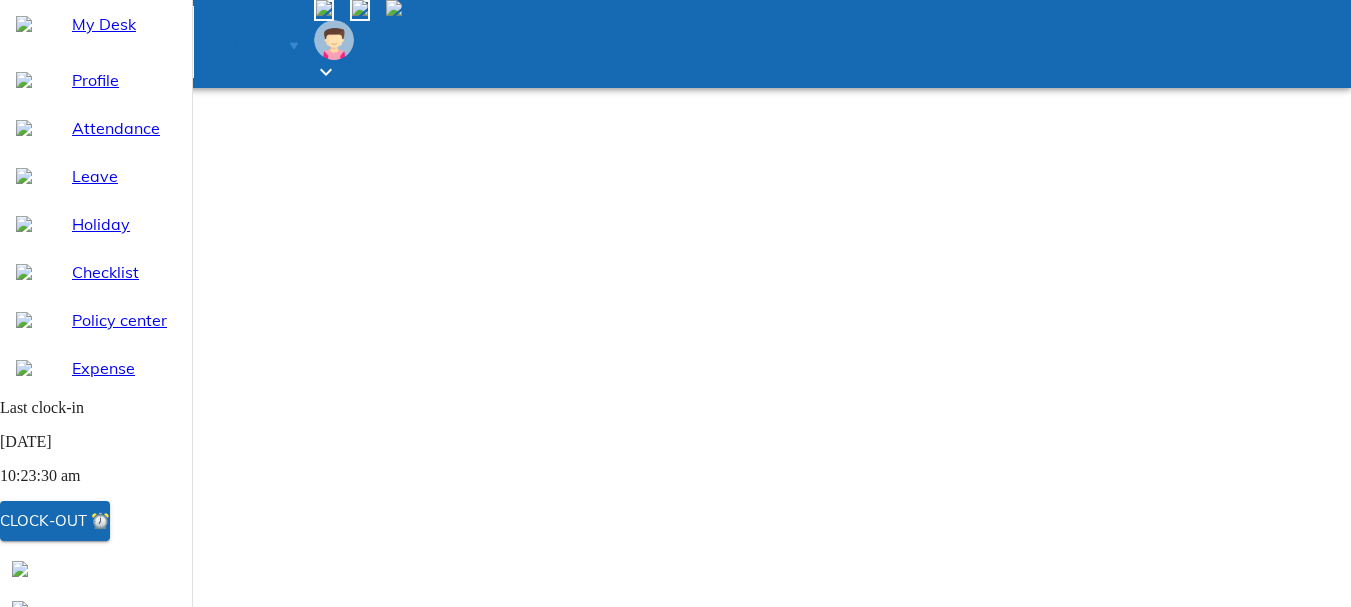 click on "Holiday" at bounding box center (96, 224) 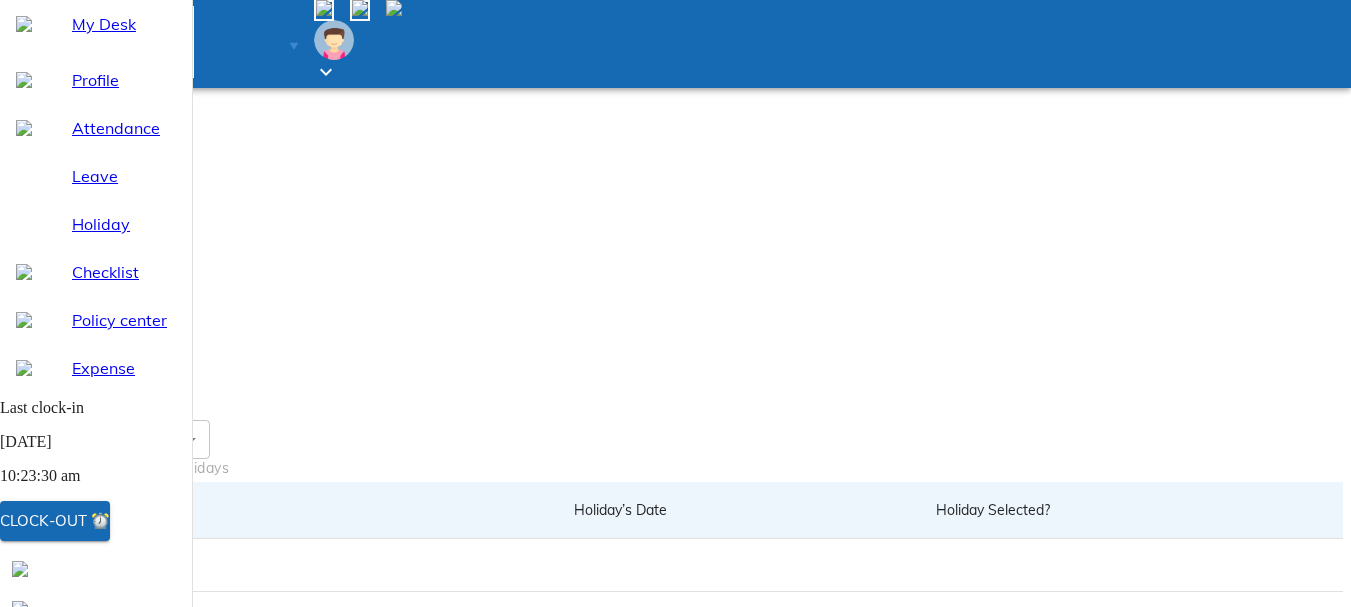 scroll, scrollTop: 300, scrollLeft: 0, axis: vertical 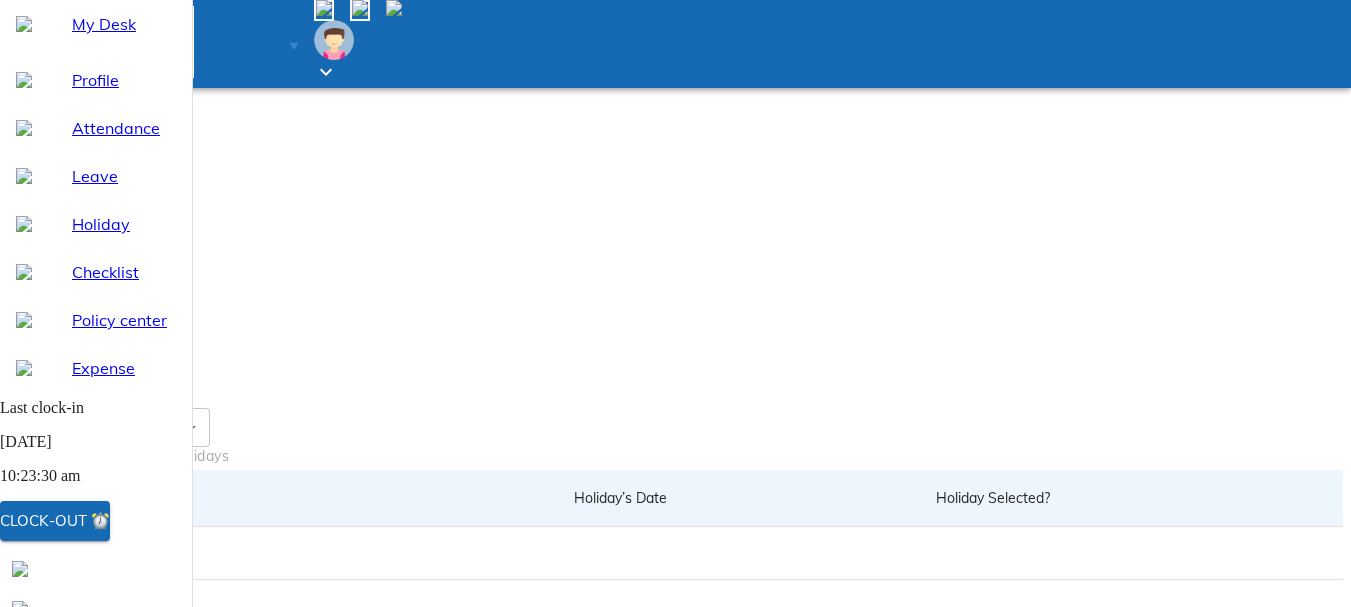 click on "[PERSON_NAME]/[PERSON_NAME]" at bounding box center [483, 1272] 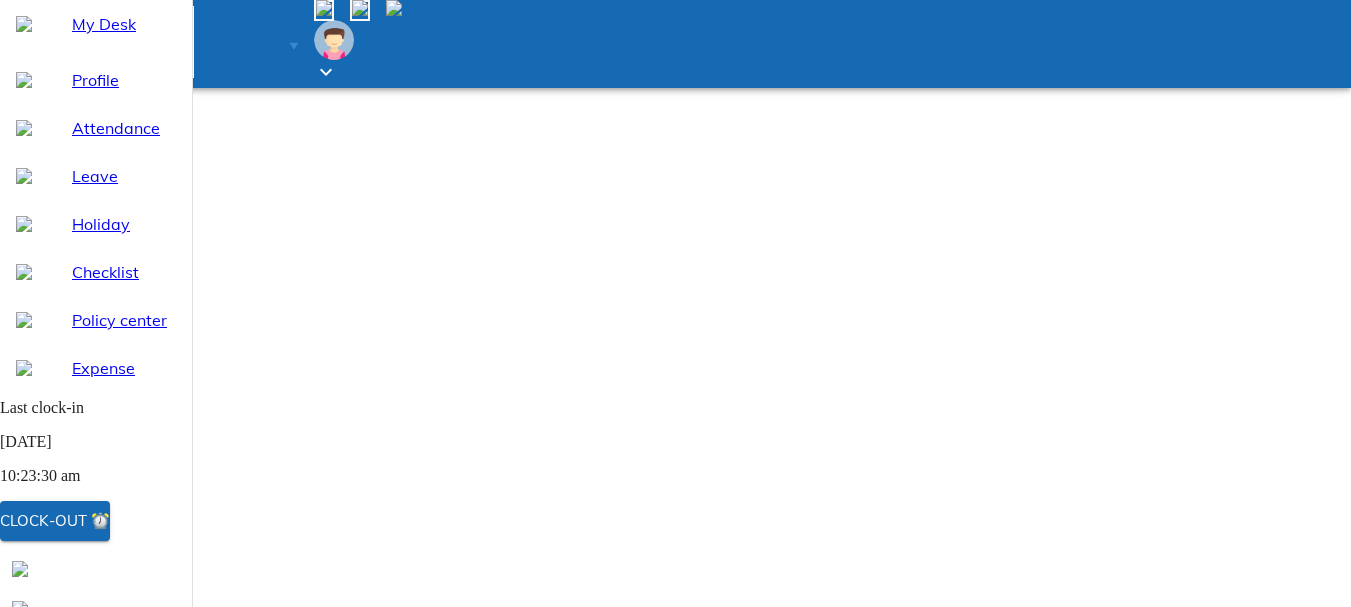 scroll, scrollTop: 0, scrollLeft: 0, axis: both 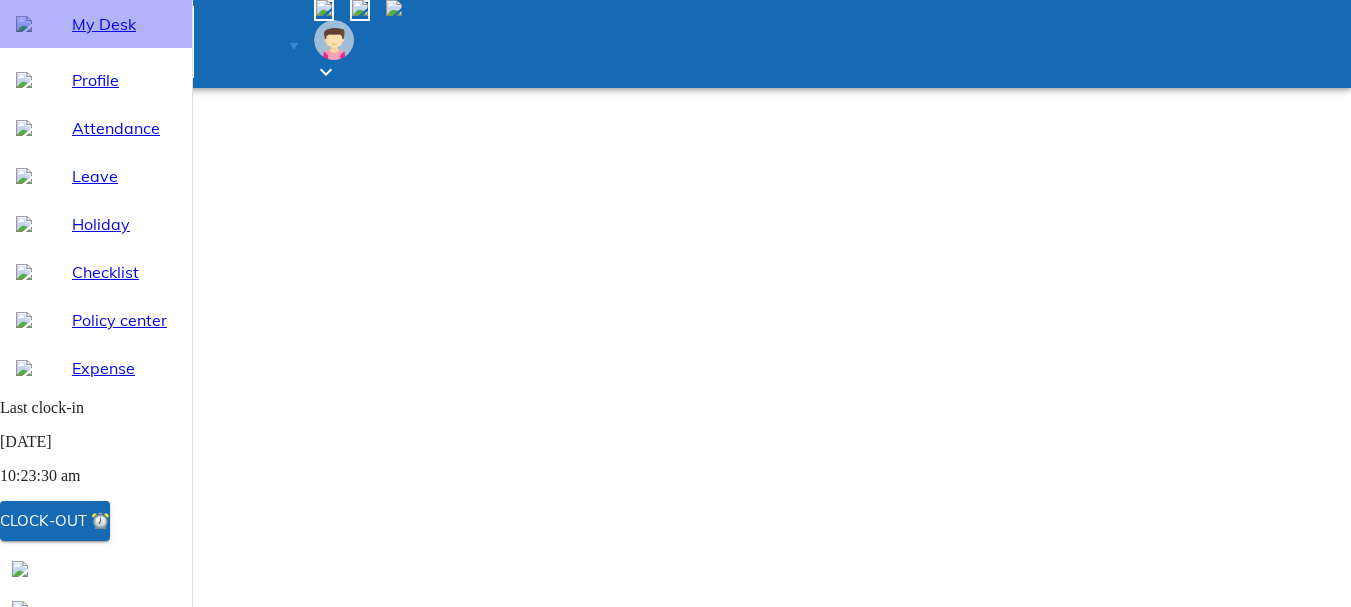 click on "My Desk" at bounding box center [124, 24] 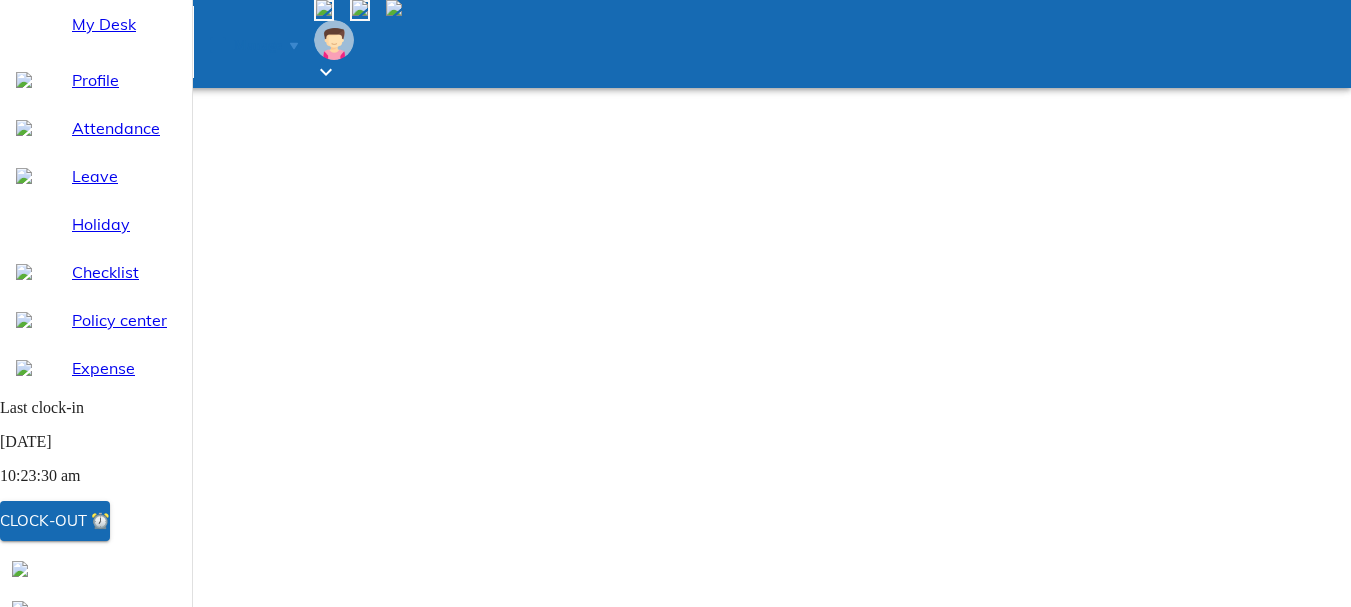 scroll, scrollTop: 0, scrollLeft: 0, axis: both 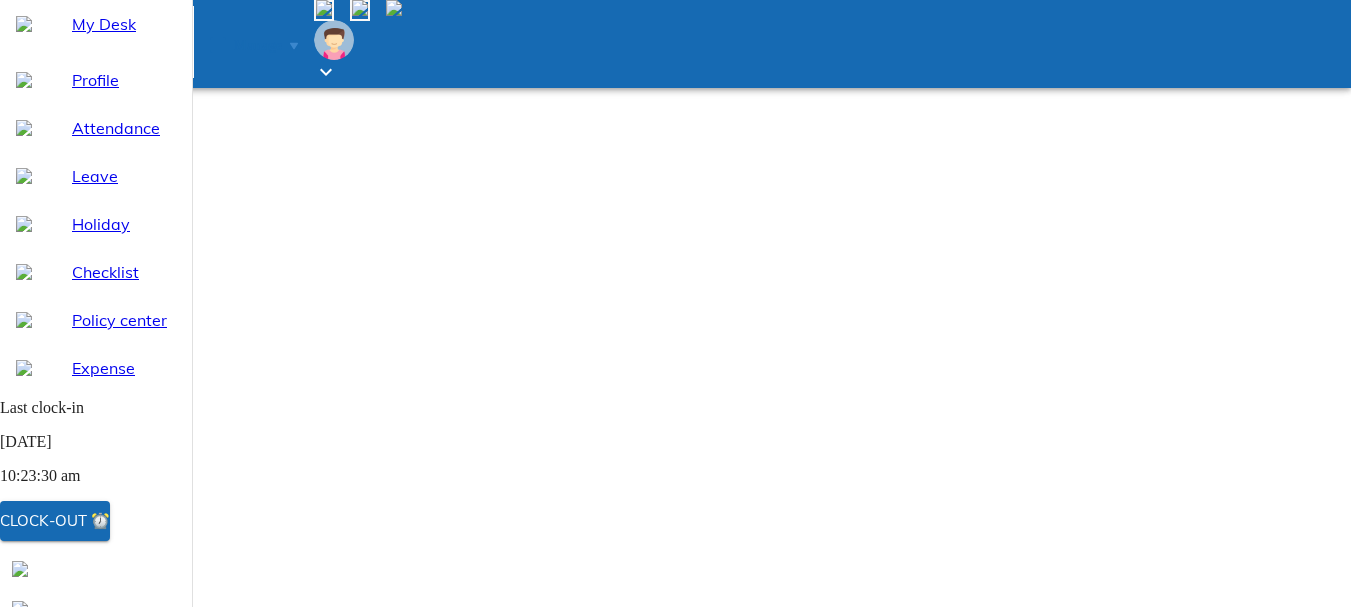click on "My Desk" at bounding box center (124, 24) 